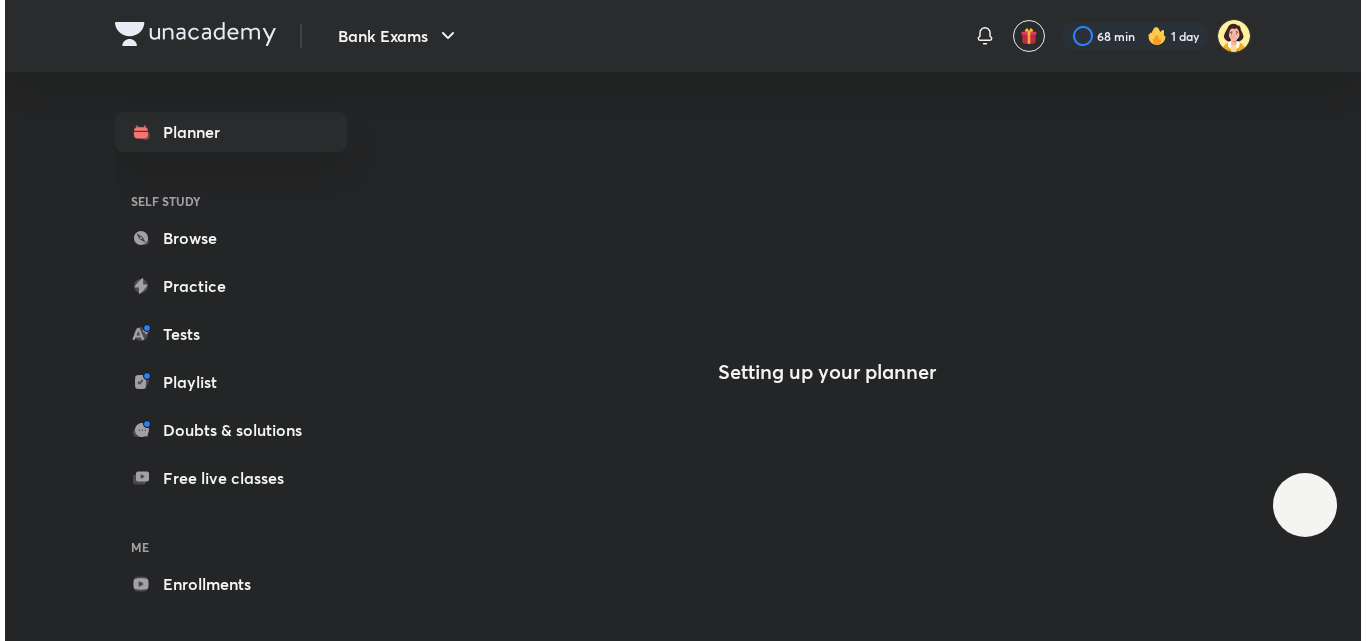 scroll, scrollTop: 0, scrollLeft: 0, axis: both 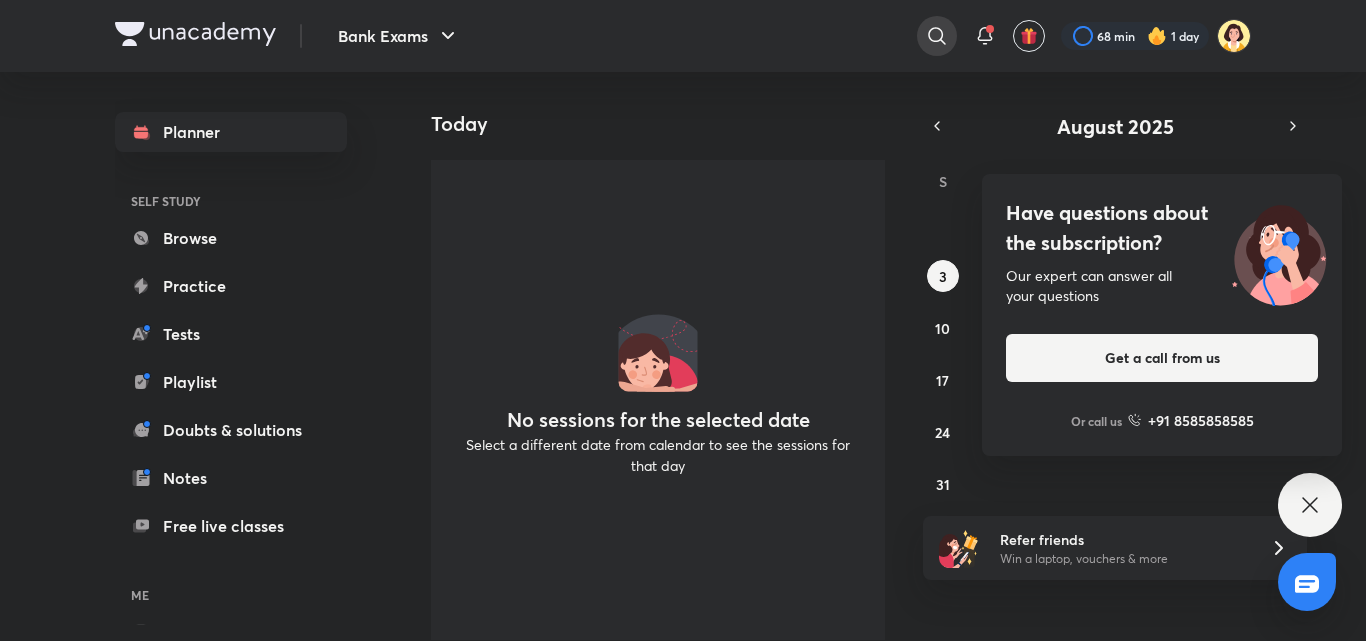 click 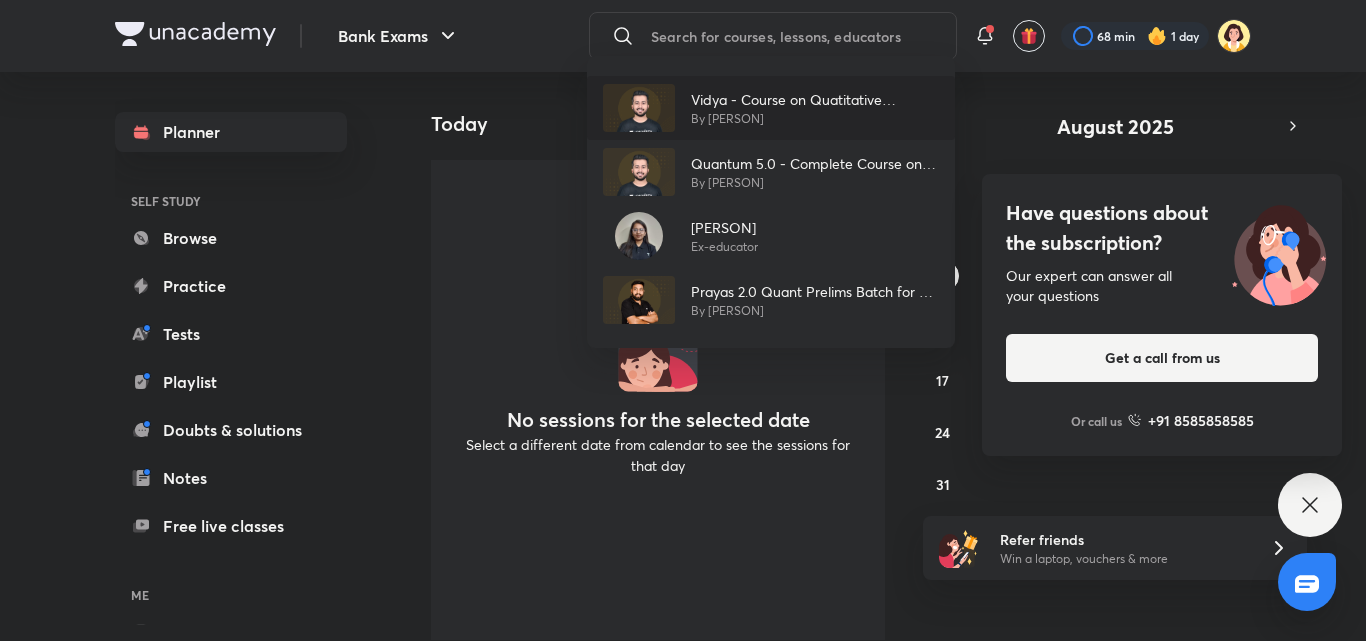 click on "By [PERSON]" at bounding box center [815, 119] 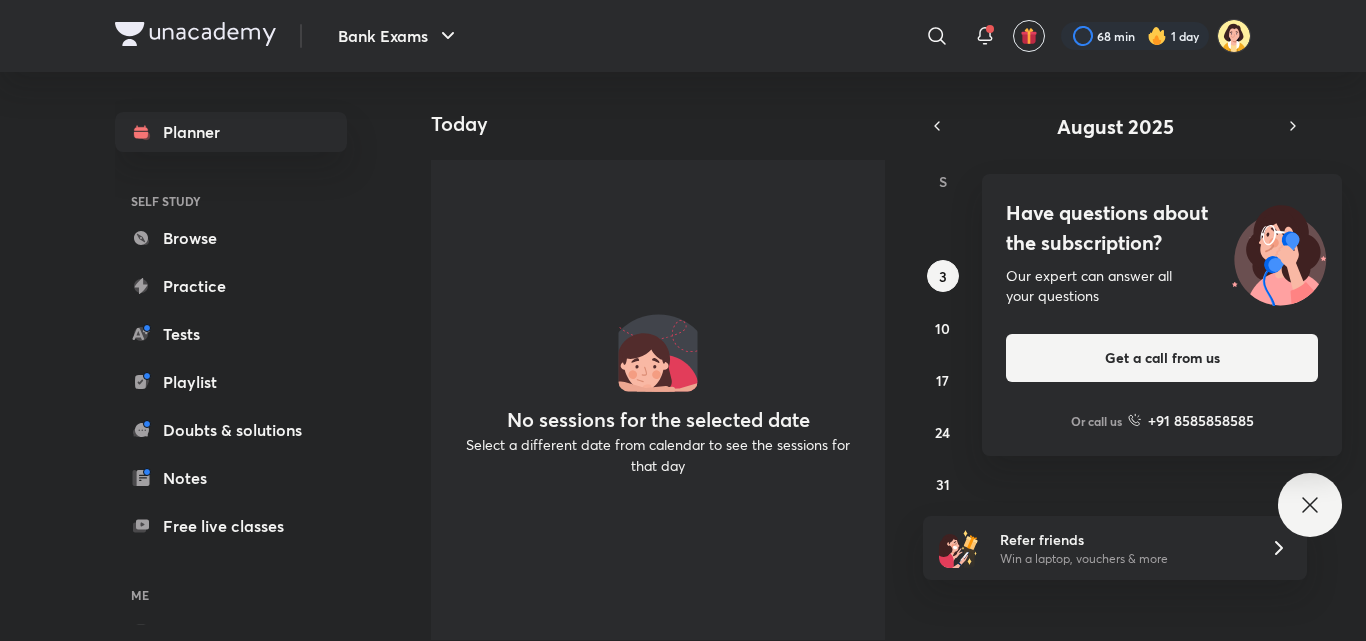 click on "Today" at bounding box center [666, 124] 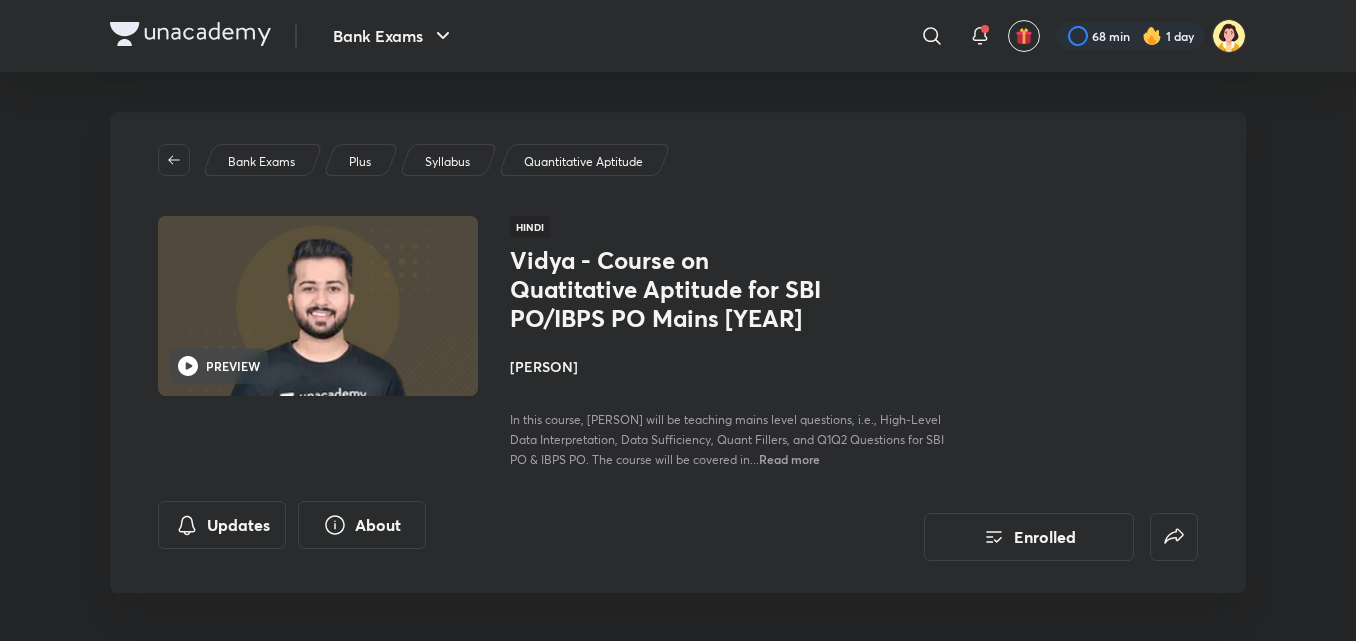 click on "[PERSON]" at bounding box center (734, 366) 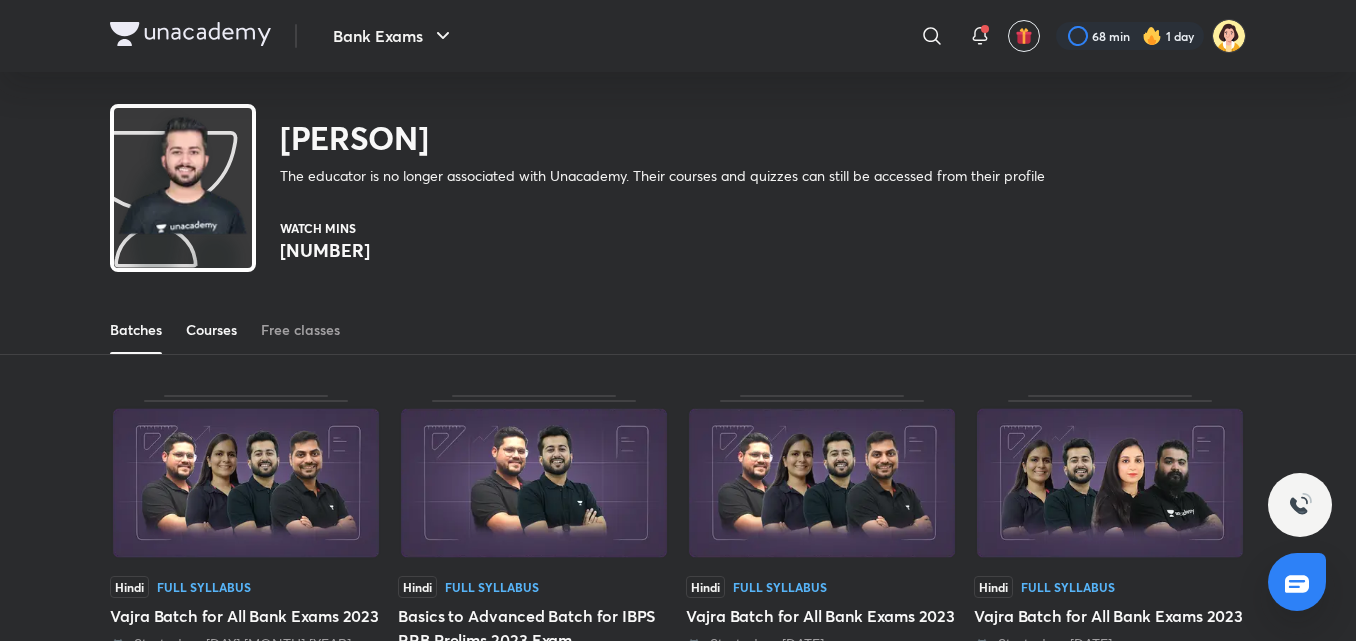 click on "Courses" at bounding box center (211, 330) 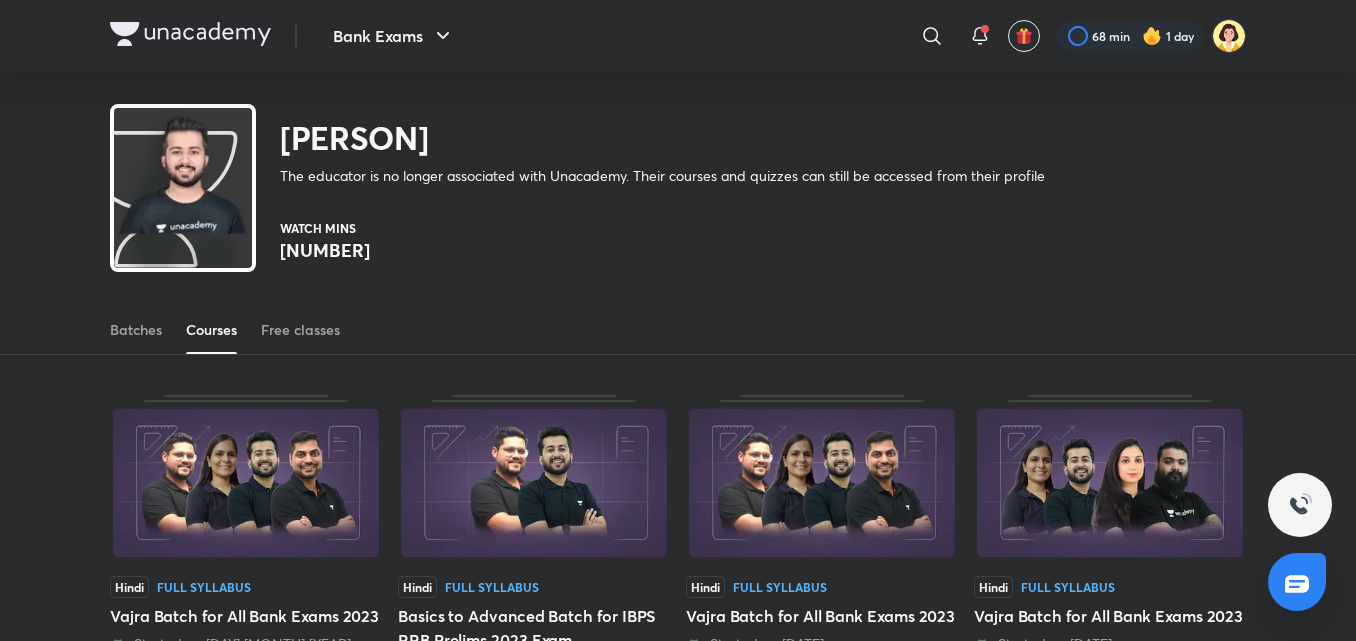 click on "Courses" at bounding box center [211, 330] 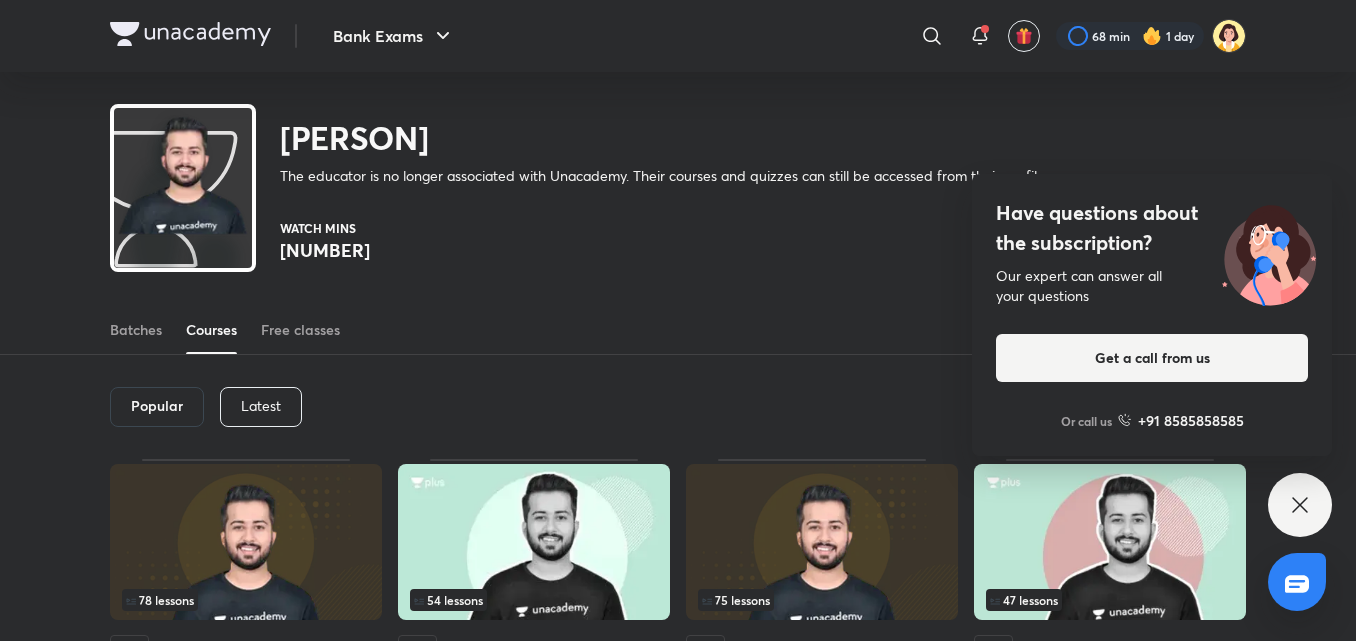 click on "Latest" at bounding box center (261, 406) 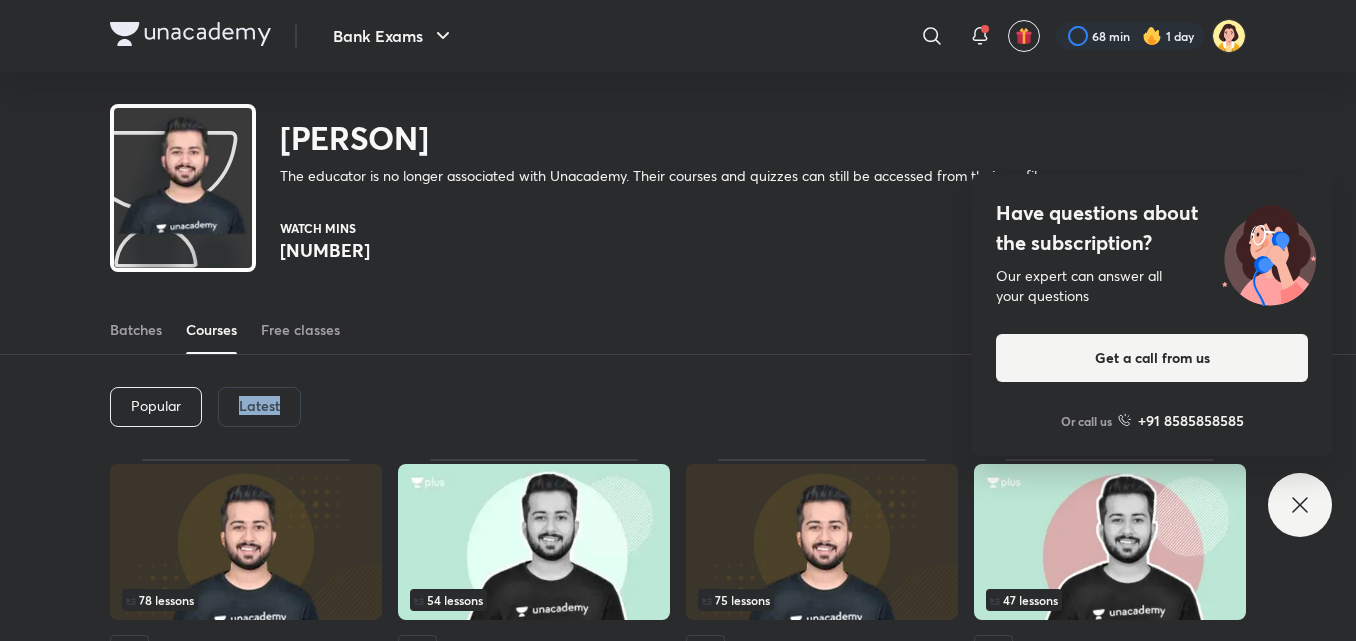click on "Latest" at bounding box center [259, 406] 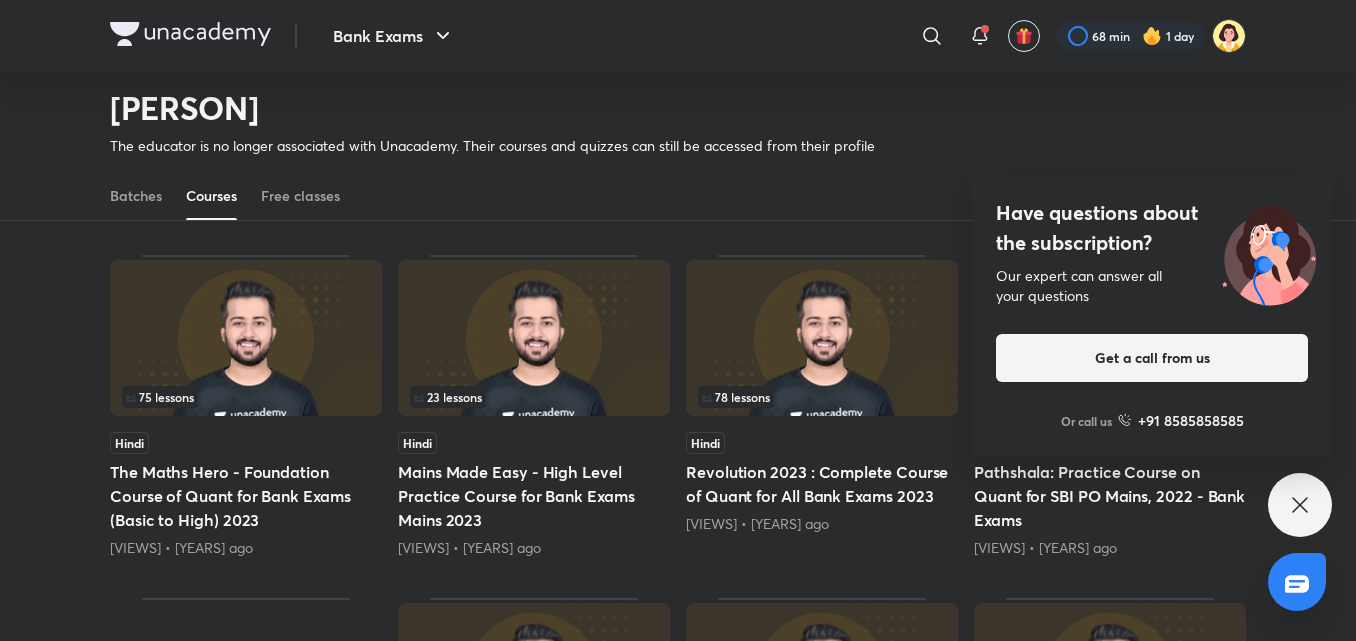 scroll, scrollTop: 509, scrollLeft: 0, axis: vertical 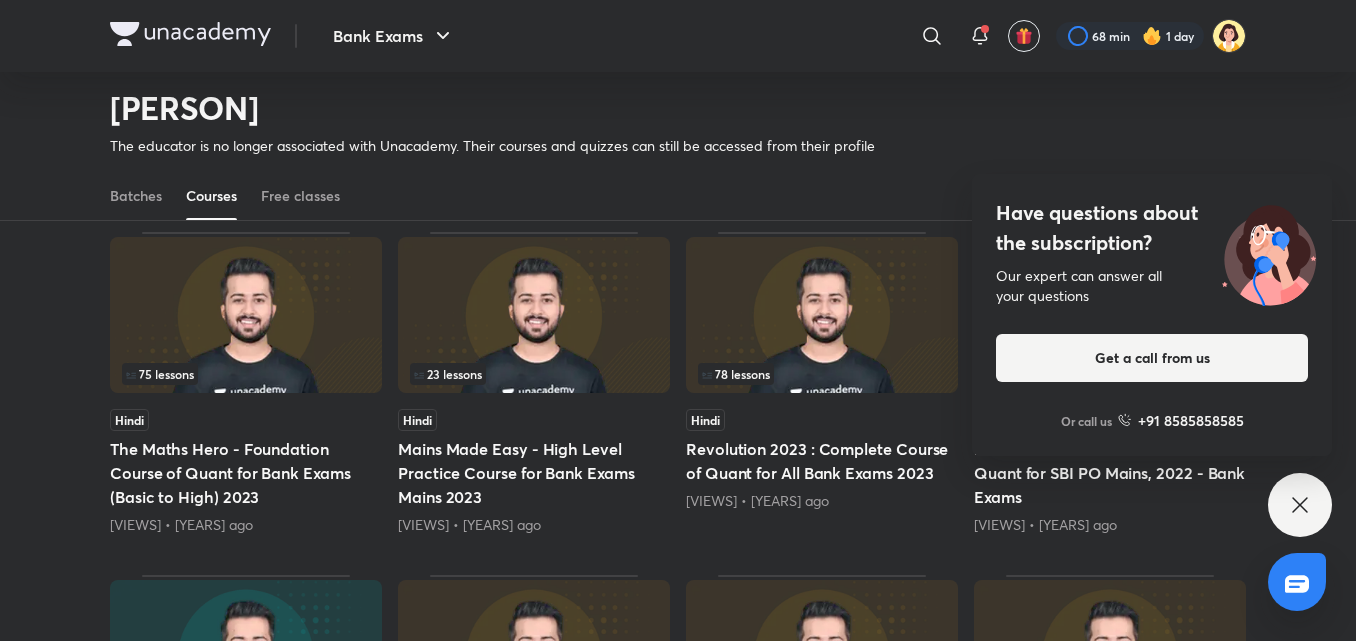 click at bounding box center [246, 315] 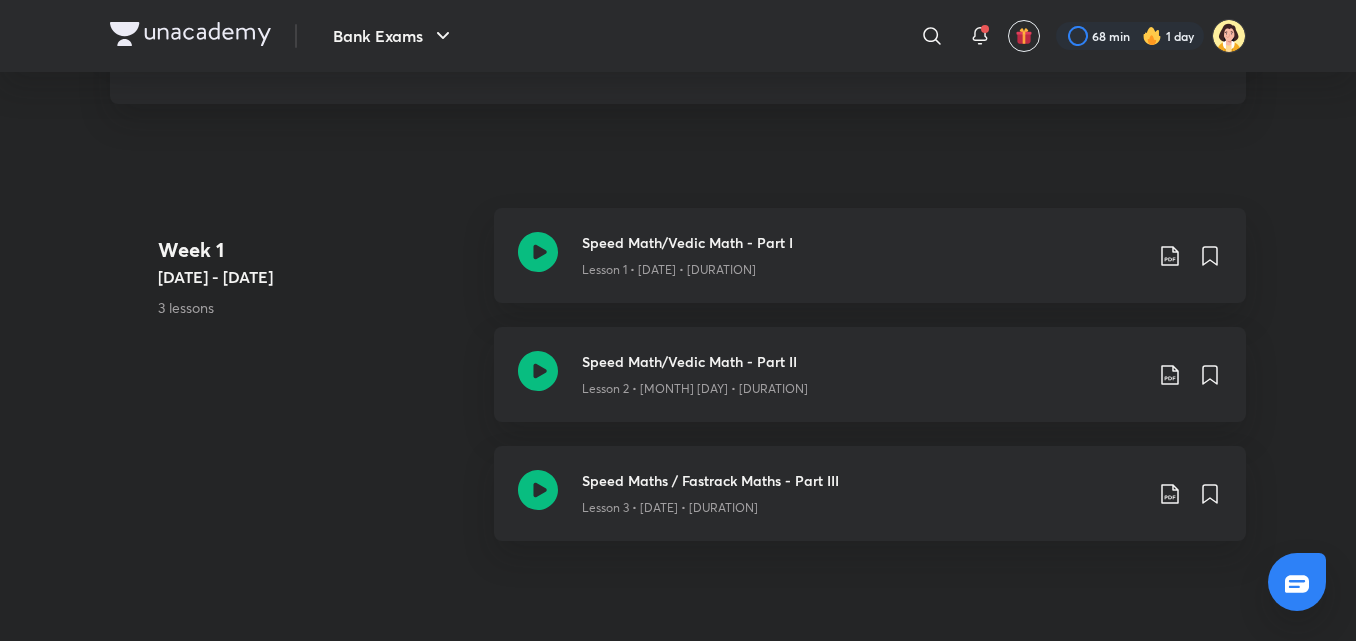 scroll, scrollTop: 0, scrollLeft: 0, axis: both 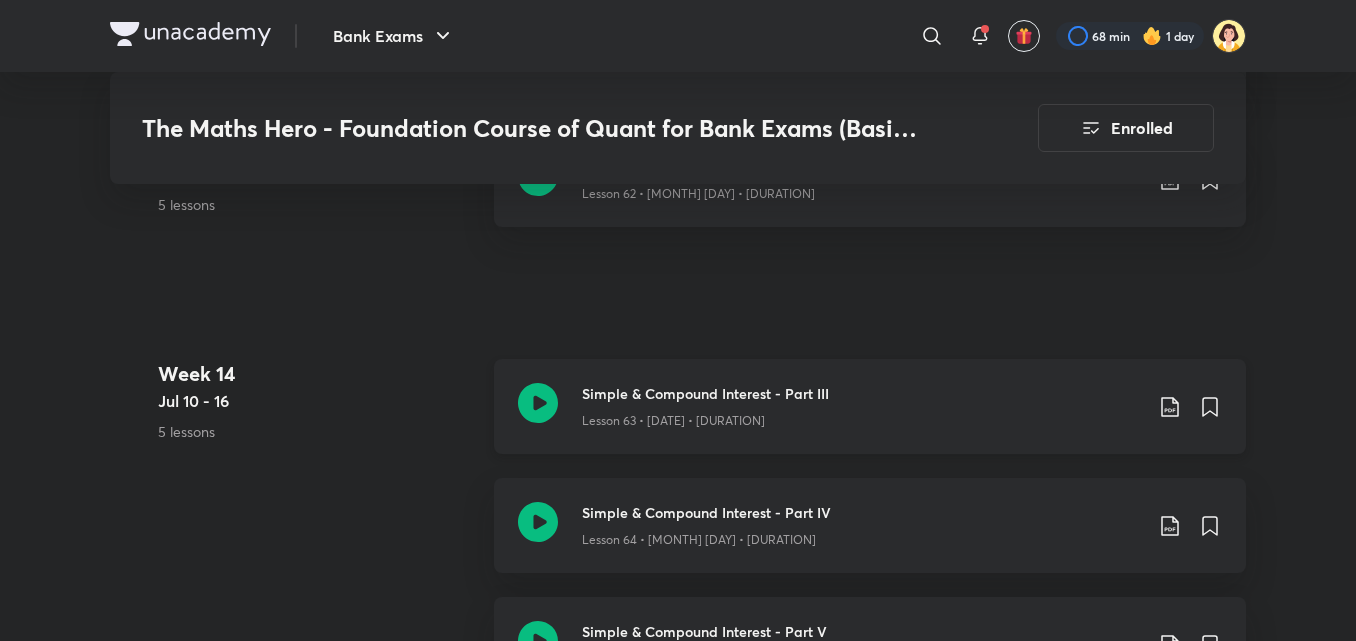 click on "Simple & Compound Interest - Part III" at bounding box center [862, -8616] 